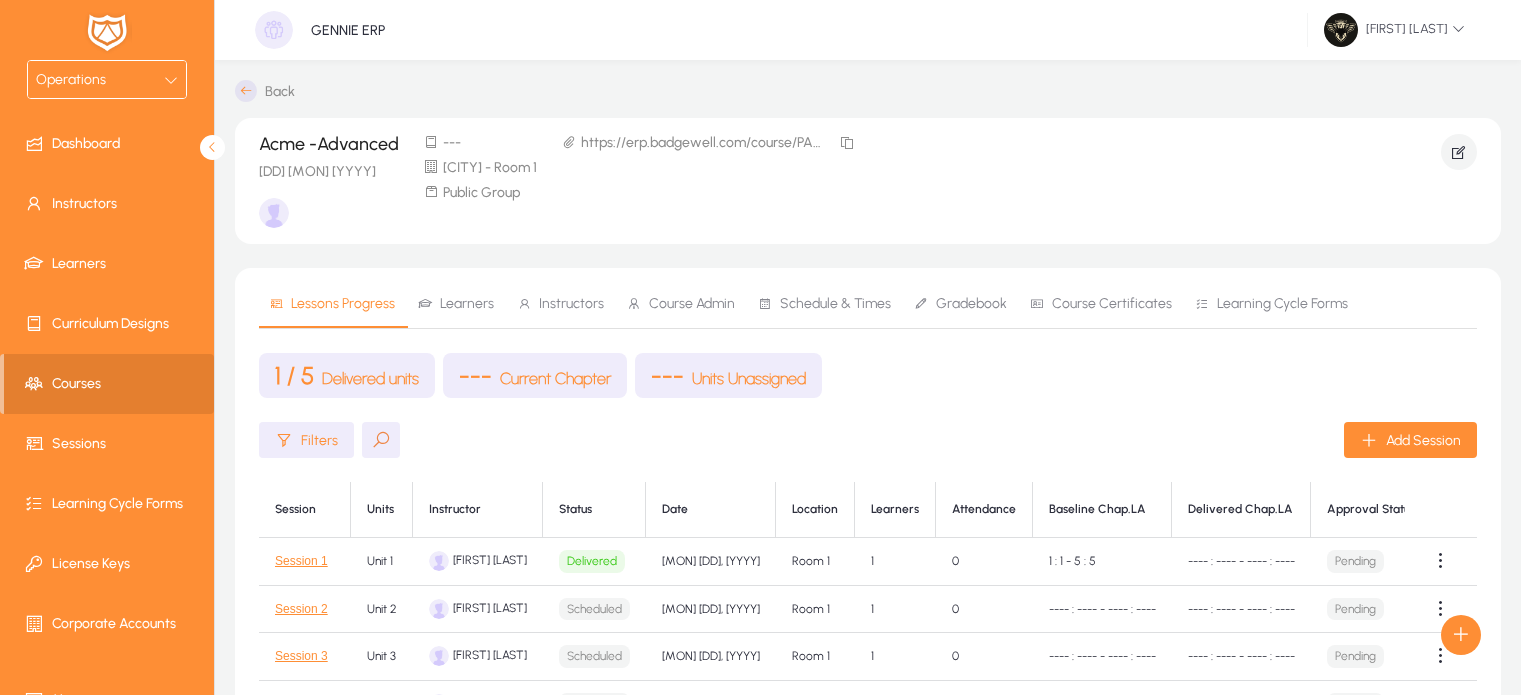 scroll, scrollTop: 0, scrollLeft: 0, axis: both 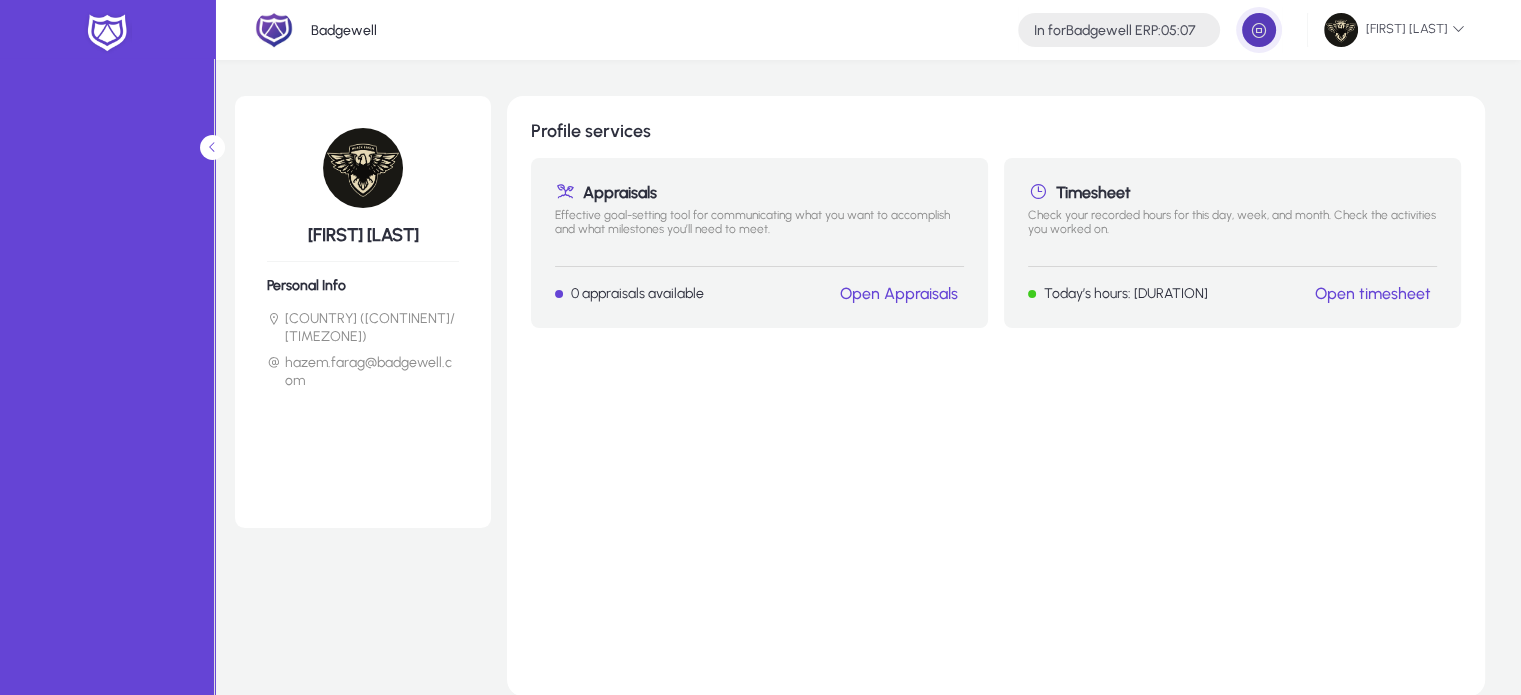 click 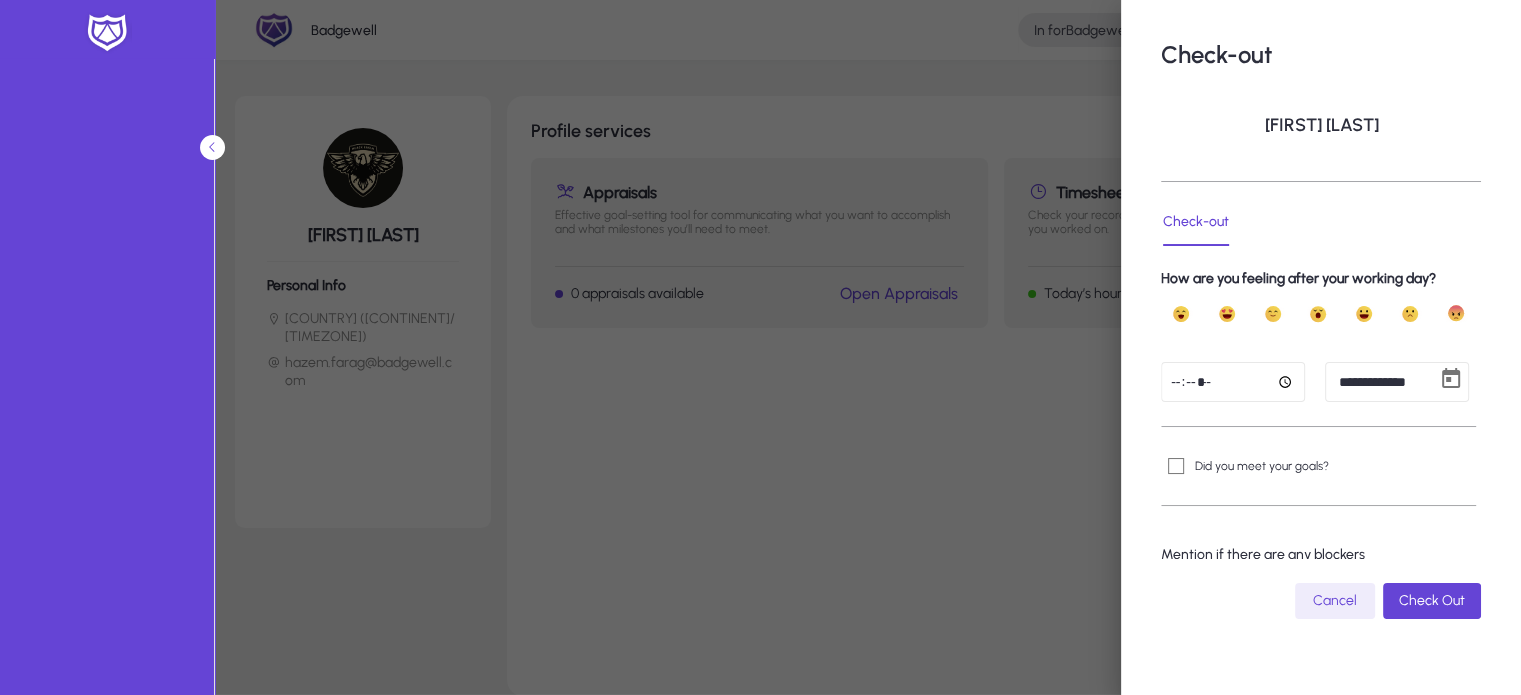type 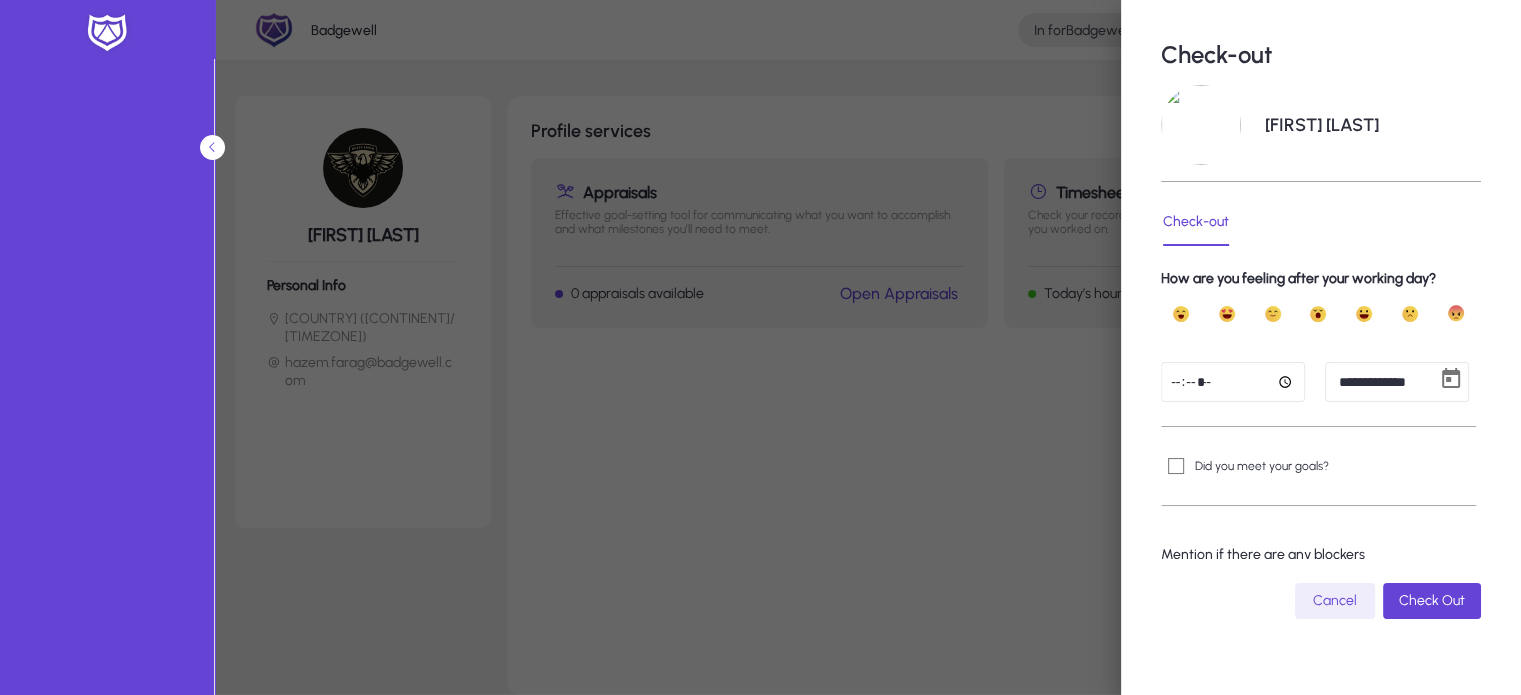 type on "**********" 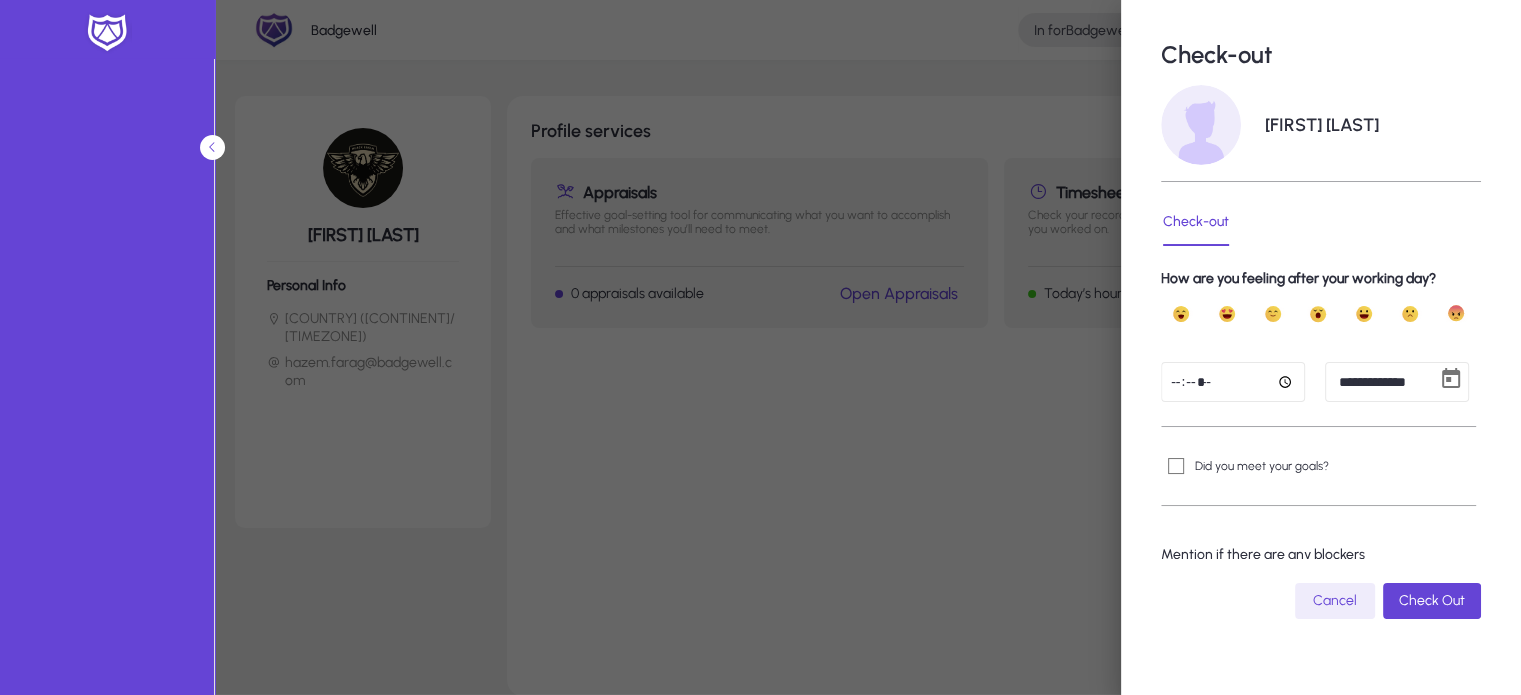 click at bounding box center (1233, 382) 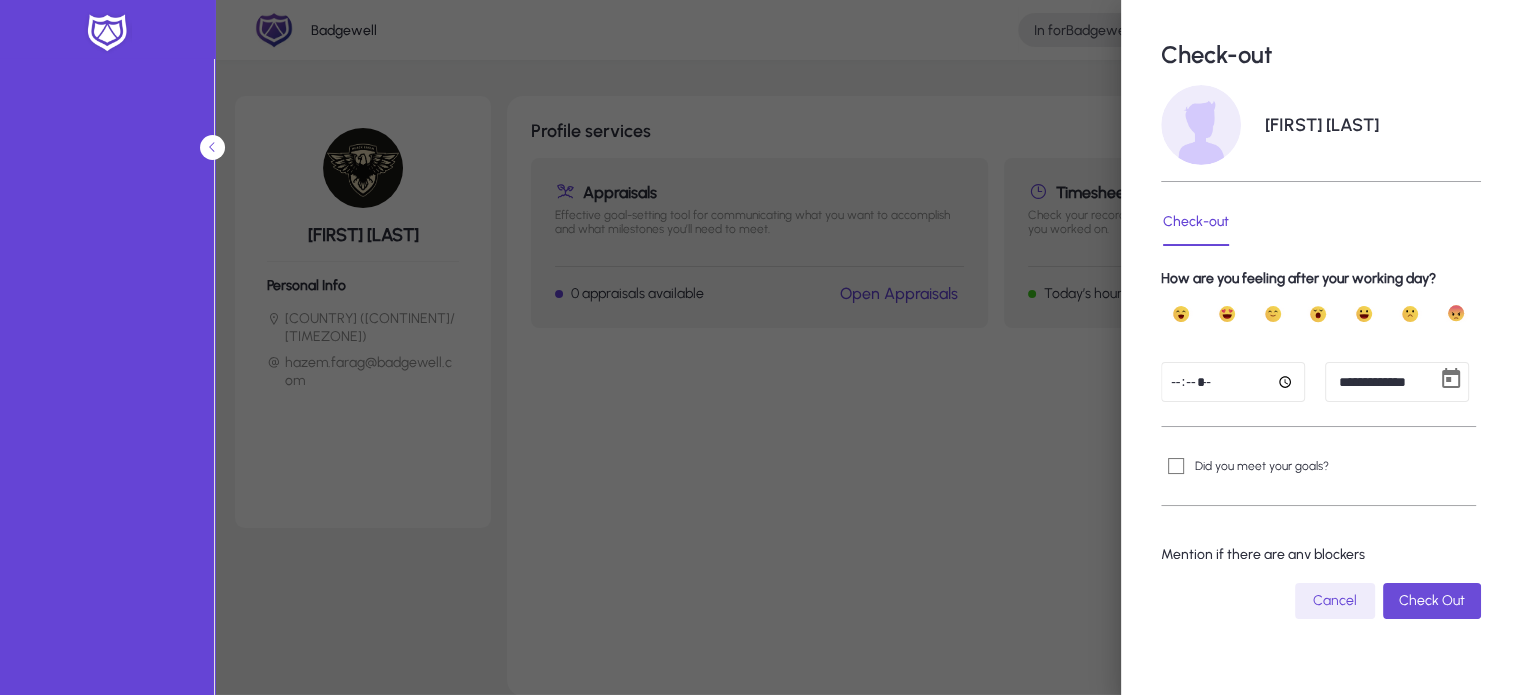click on "Check Out" at bounding box center (1432, 600) 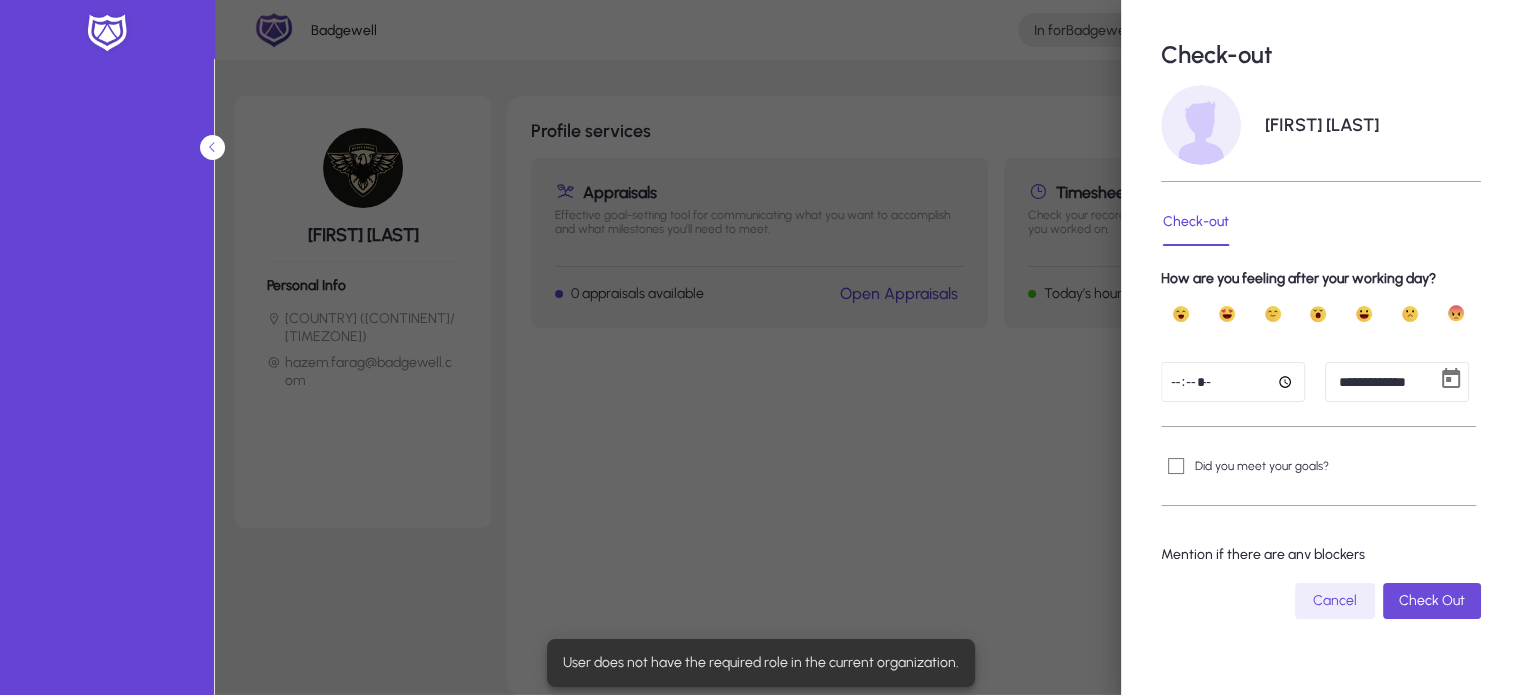 click on "Check Out" at bounding box center (1432, 600) 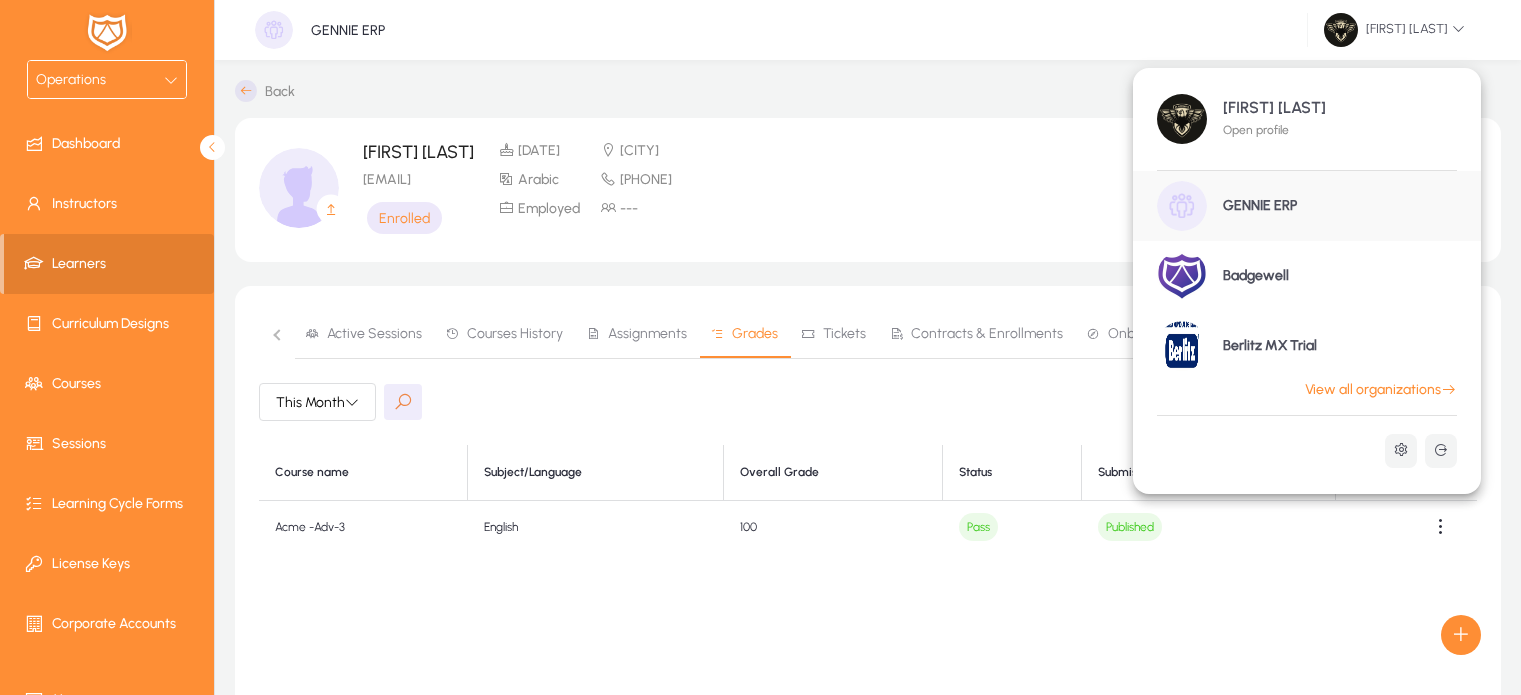 scroll, scrollTop: 35, scrollLeft: 0, axis: vertical 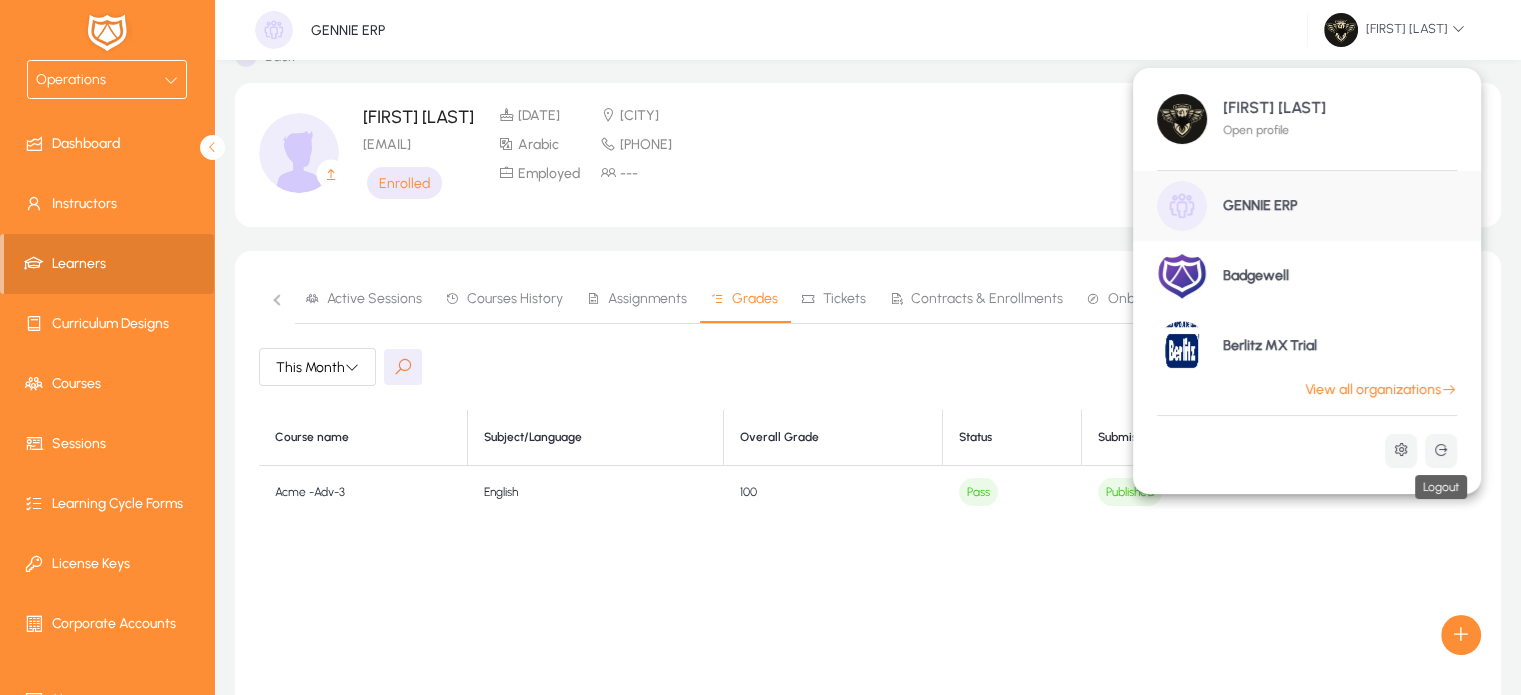 click at bounding box center [1441, 450] 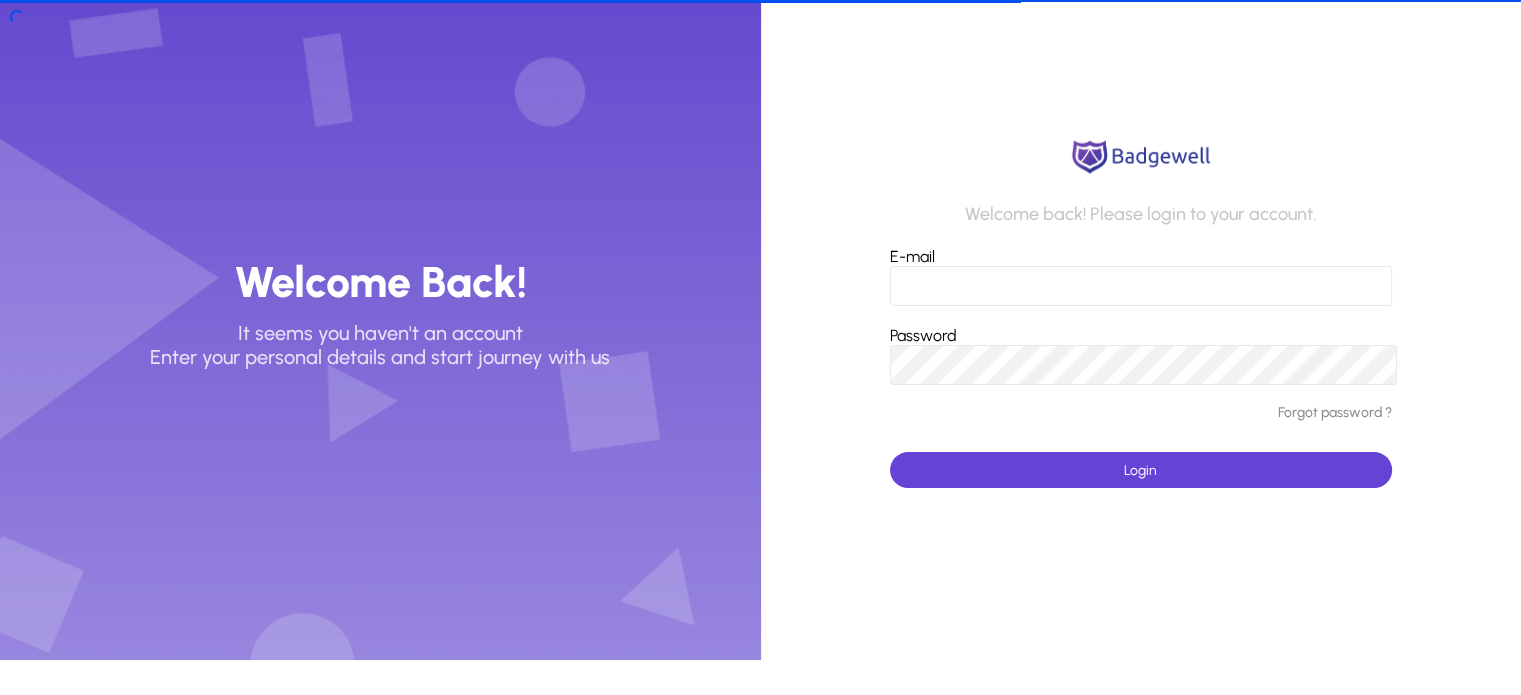 scroll, scrollTop: 0, scrollLeft: 0, axis: both 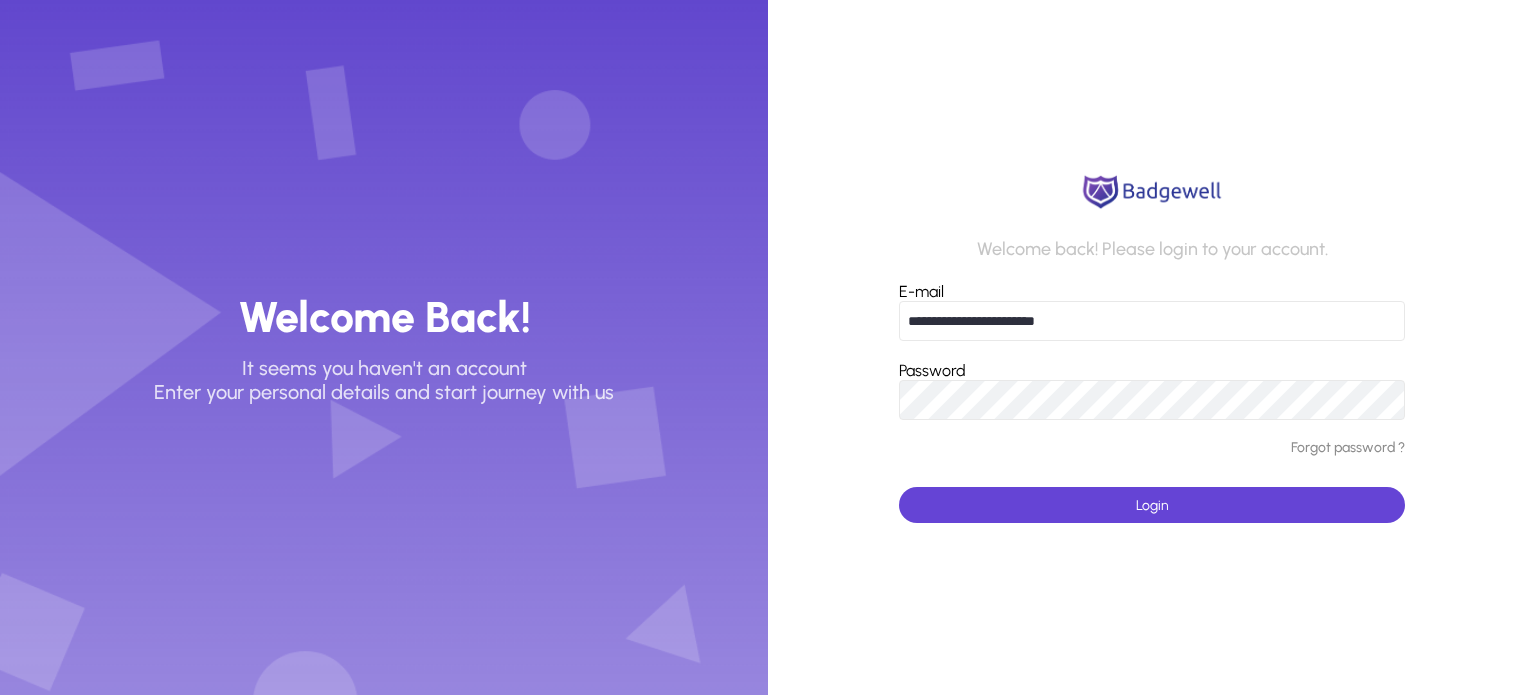 click on "**********" at bounding box center (1152, 321) 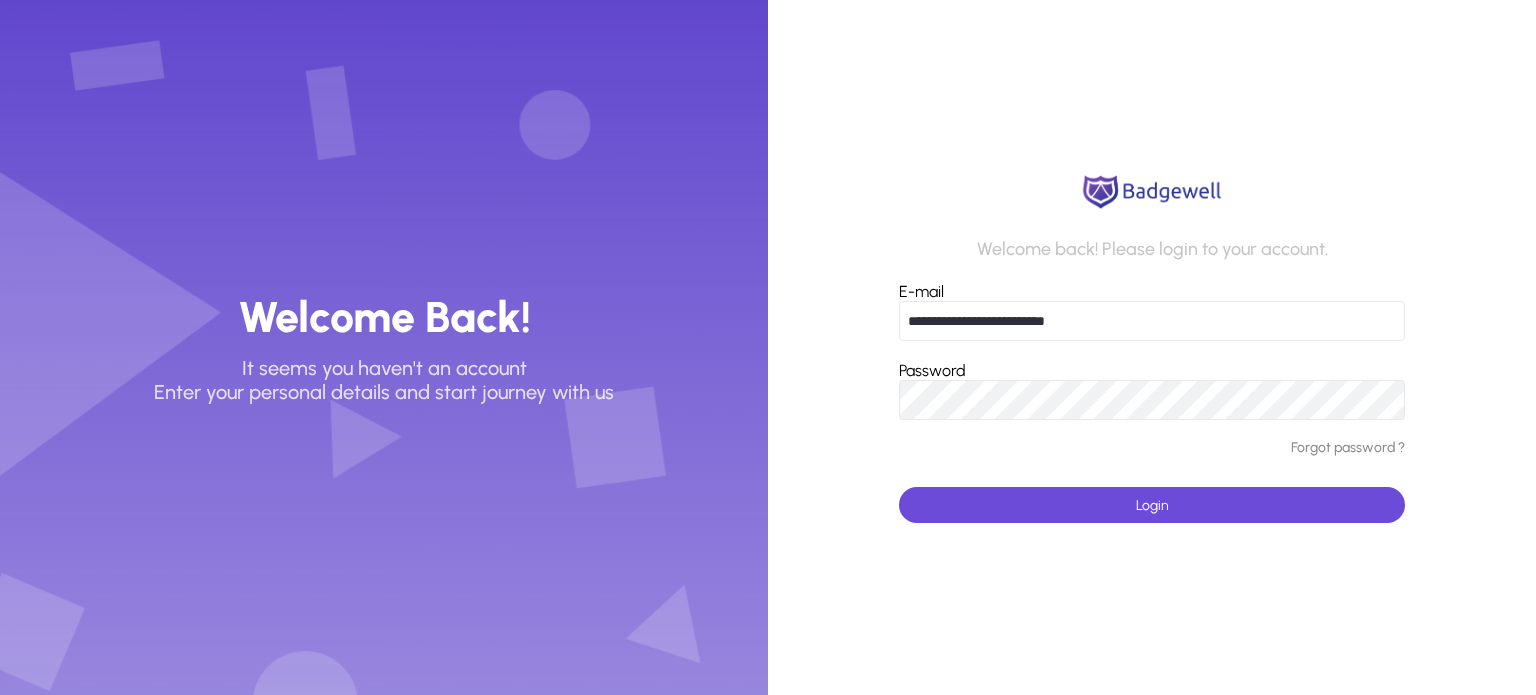 type on "**********" 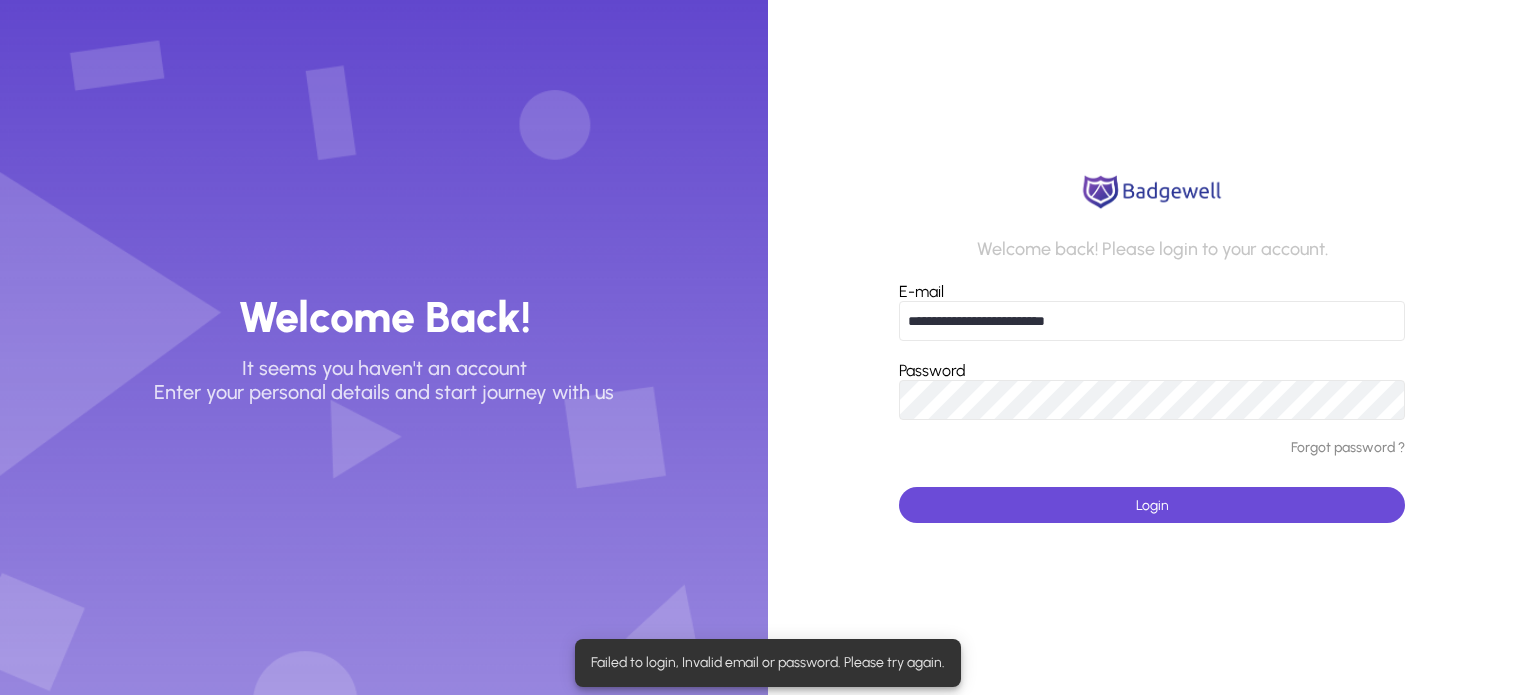 click 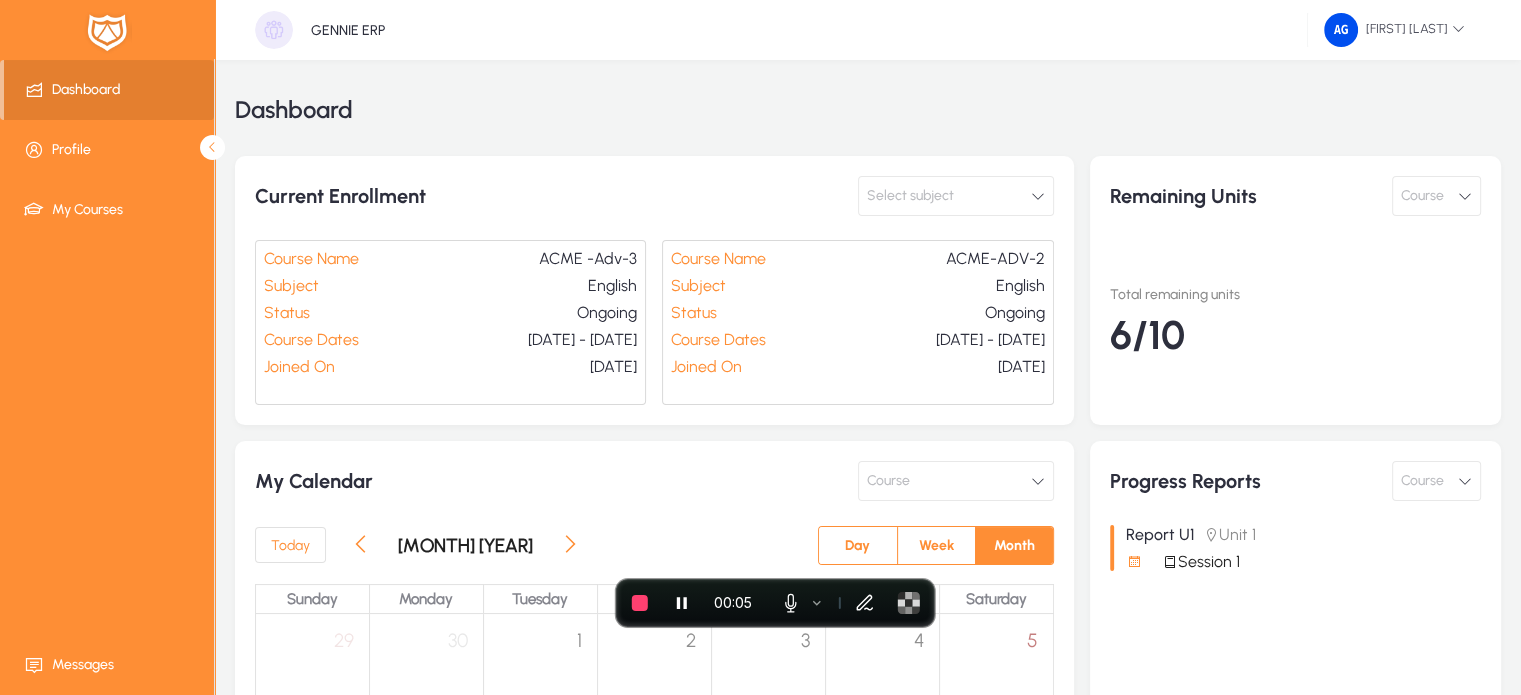 scroll, scrollTop: 200, scrollLeft: 0, axis: vertical 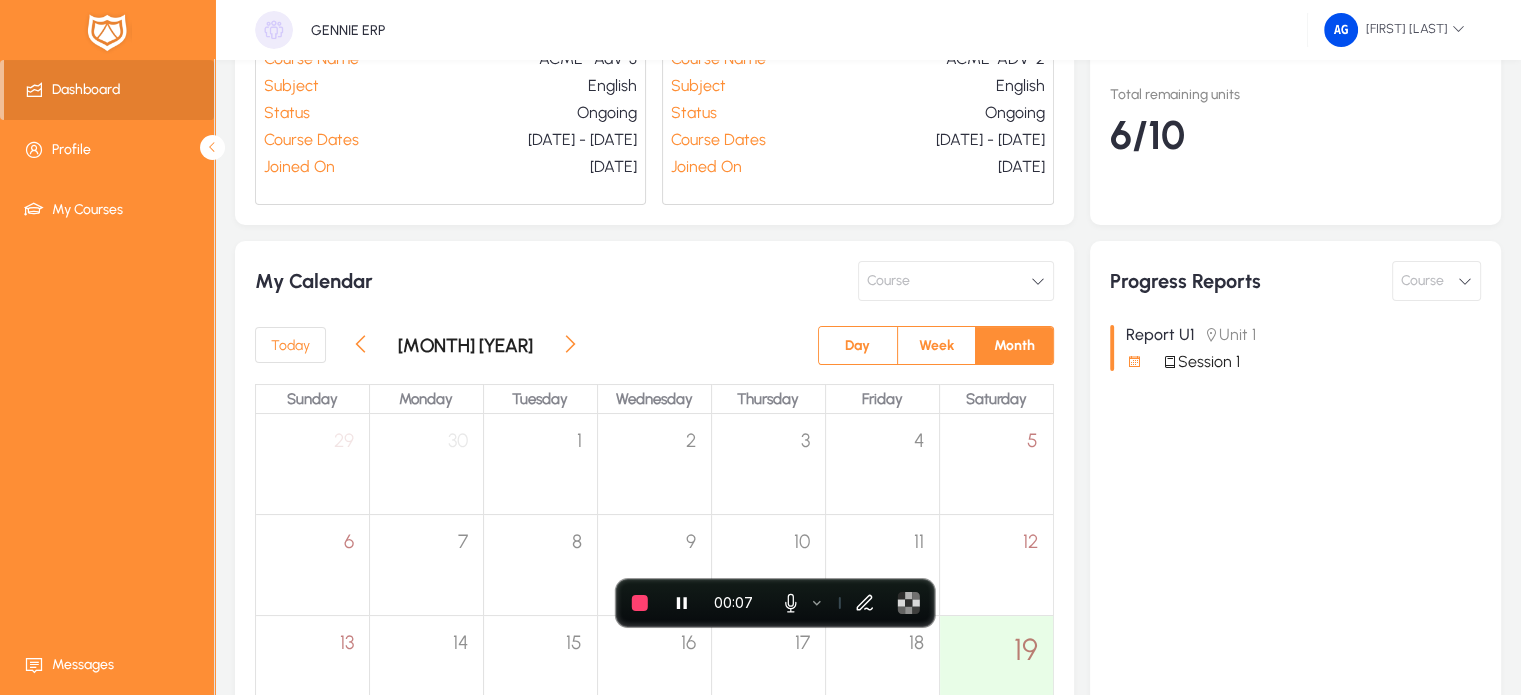 click on "Course" 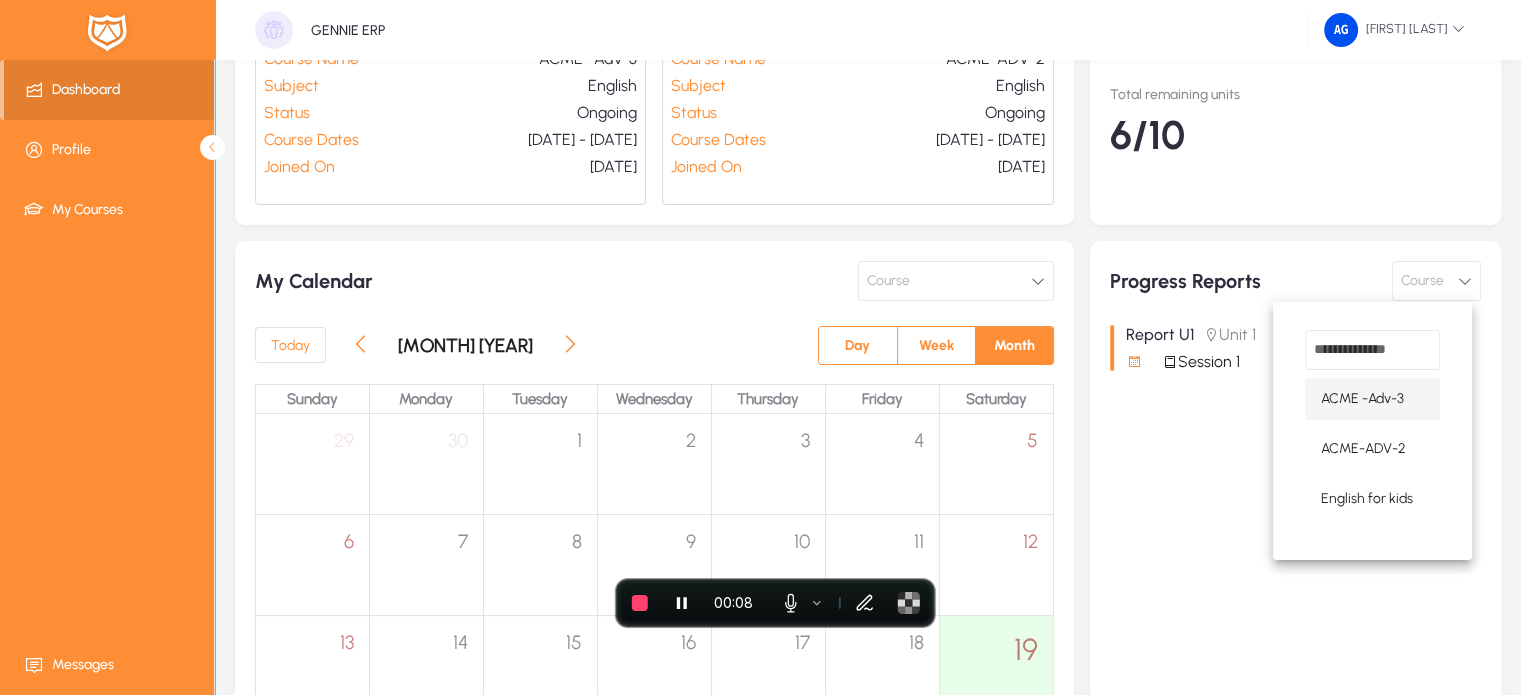 click on "ACME -Adv-3" at bounding box center (1362, 399) 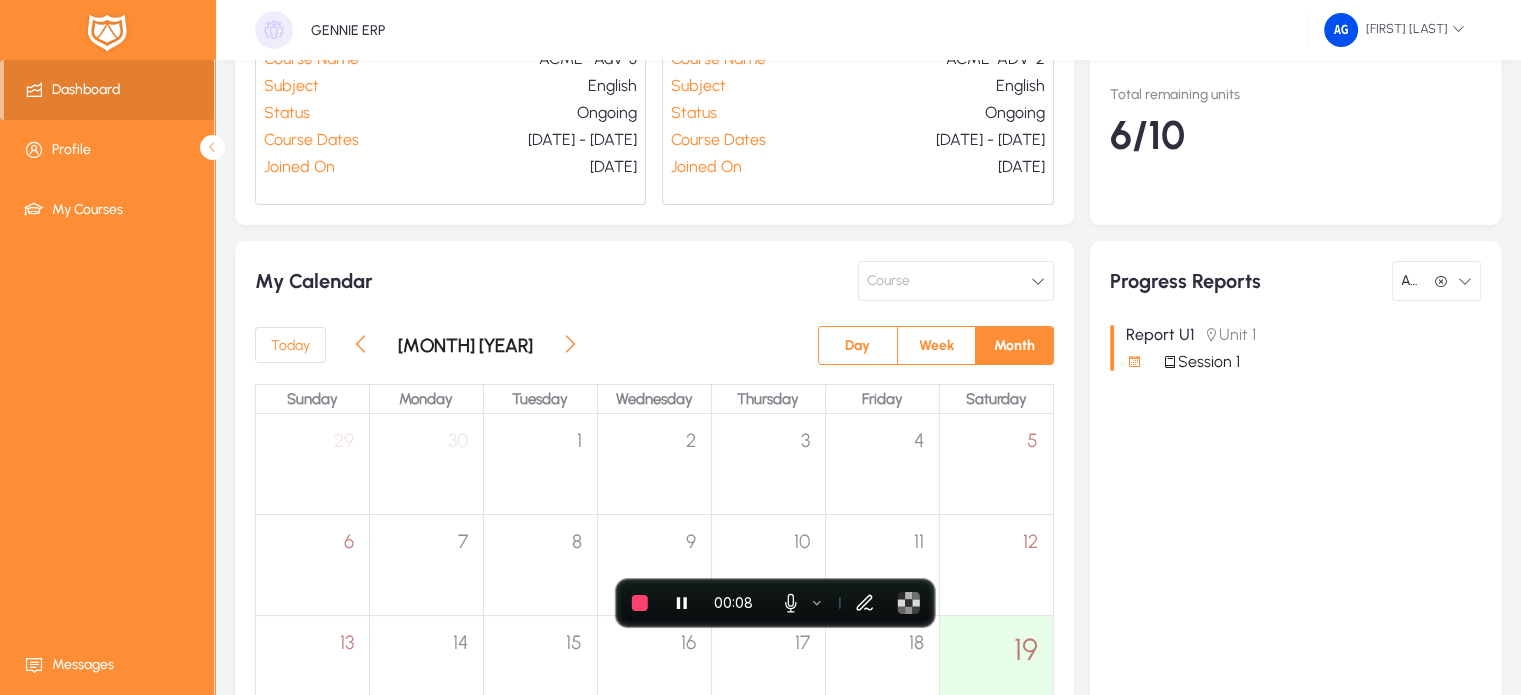 scroll, scrollTop: 0, scrollLeft: 0, axis: both 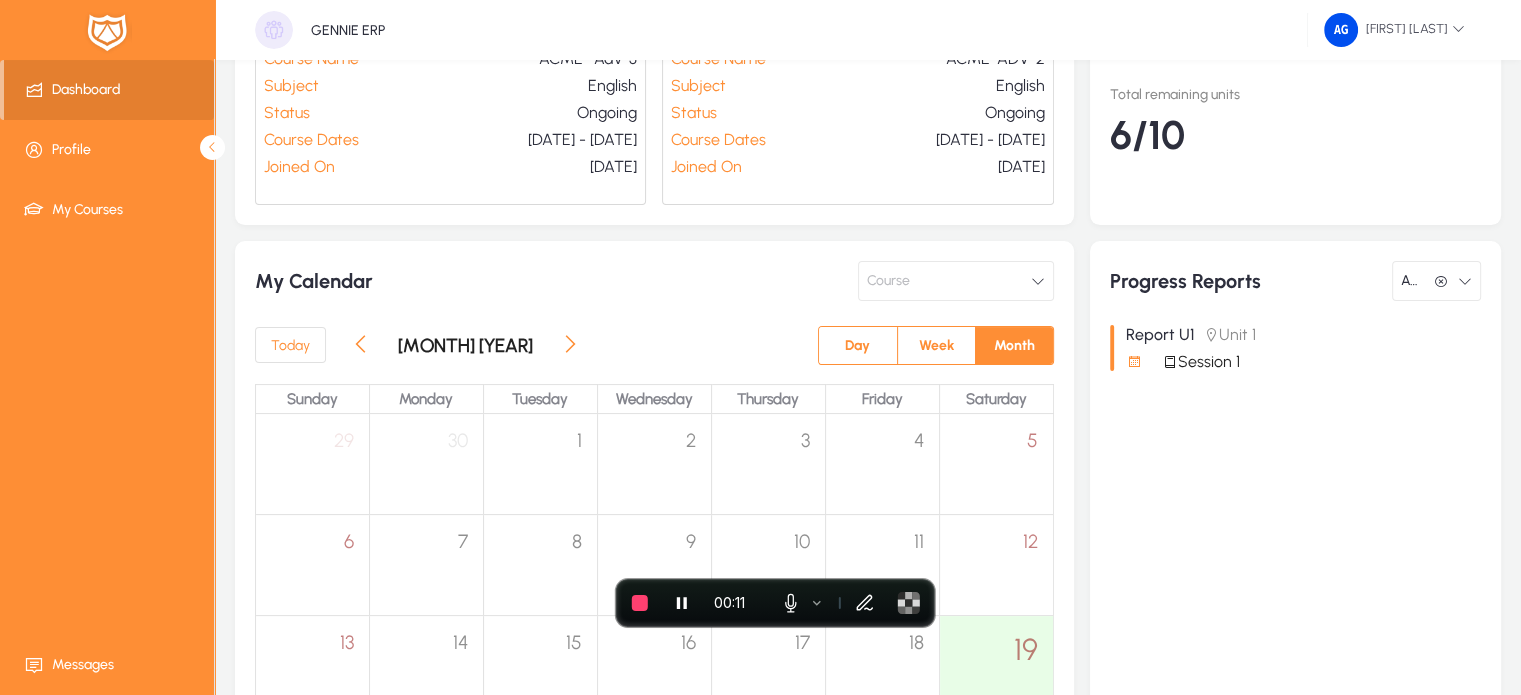 click on "Session 1" 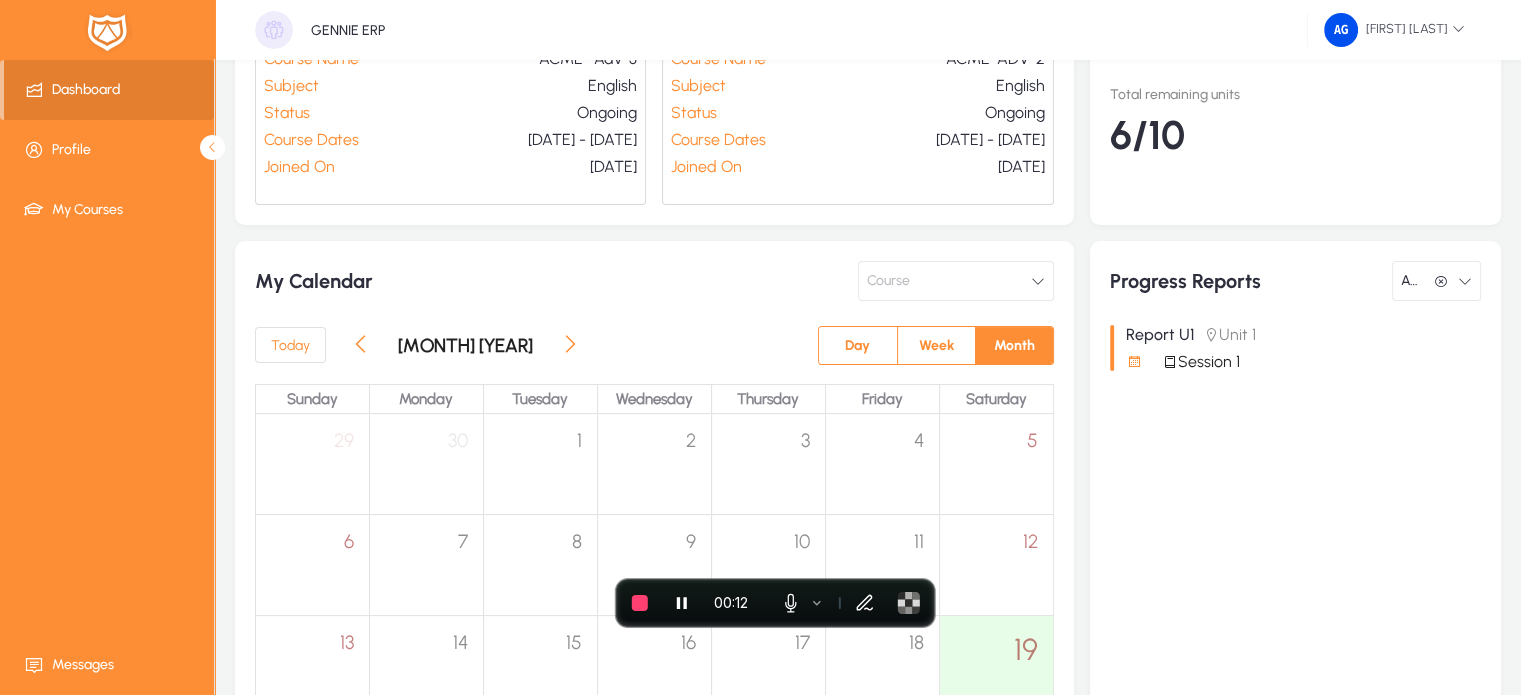 click on "Session 1" 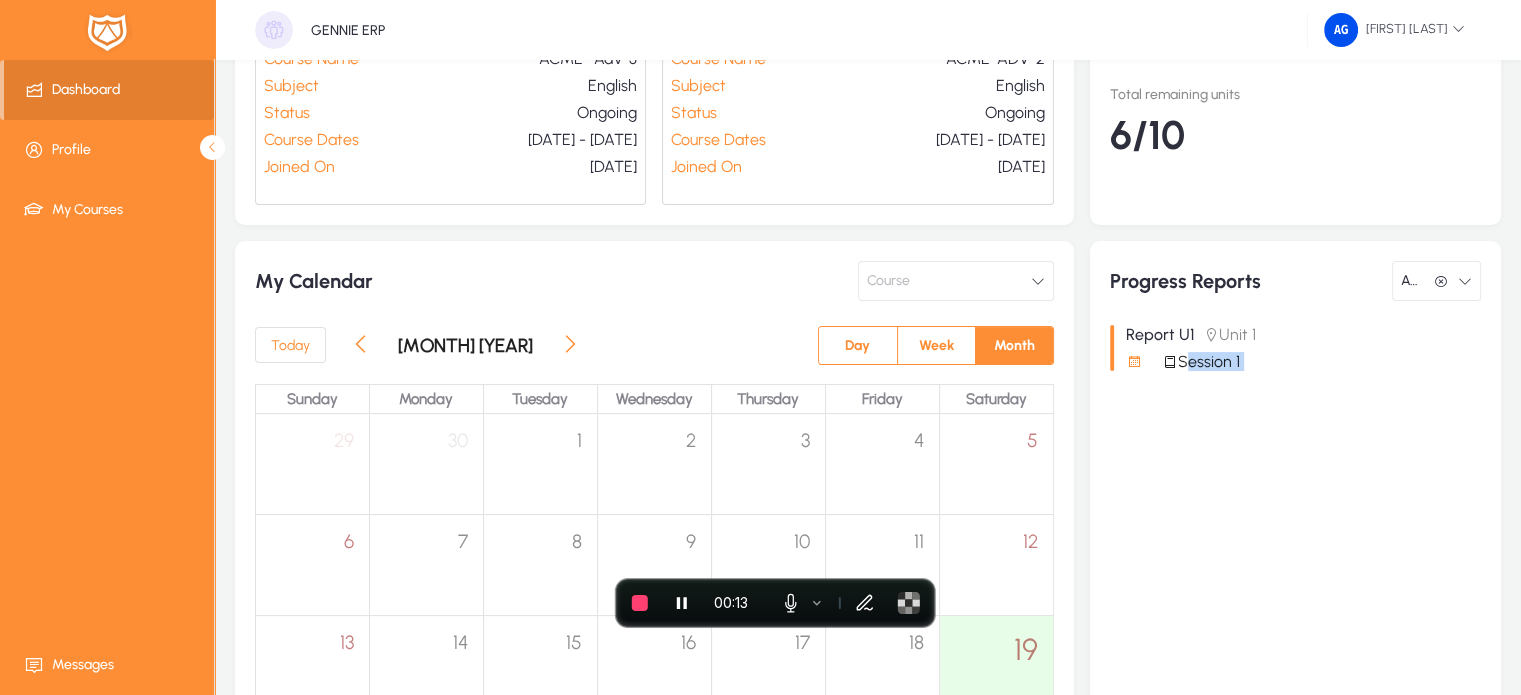 click on "Session 1" 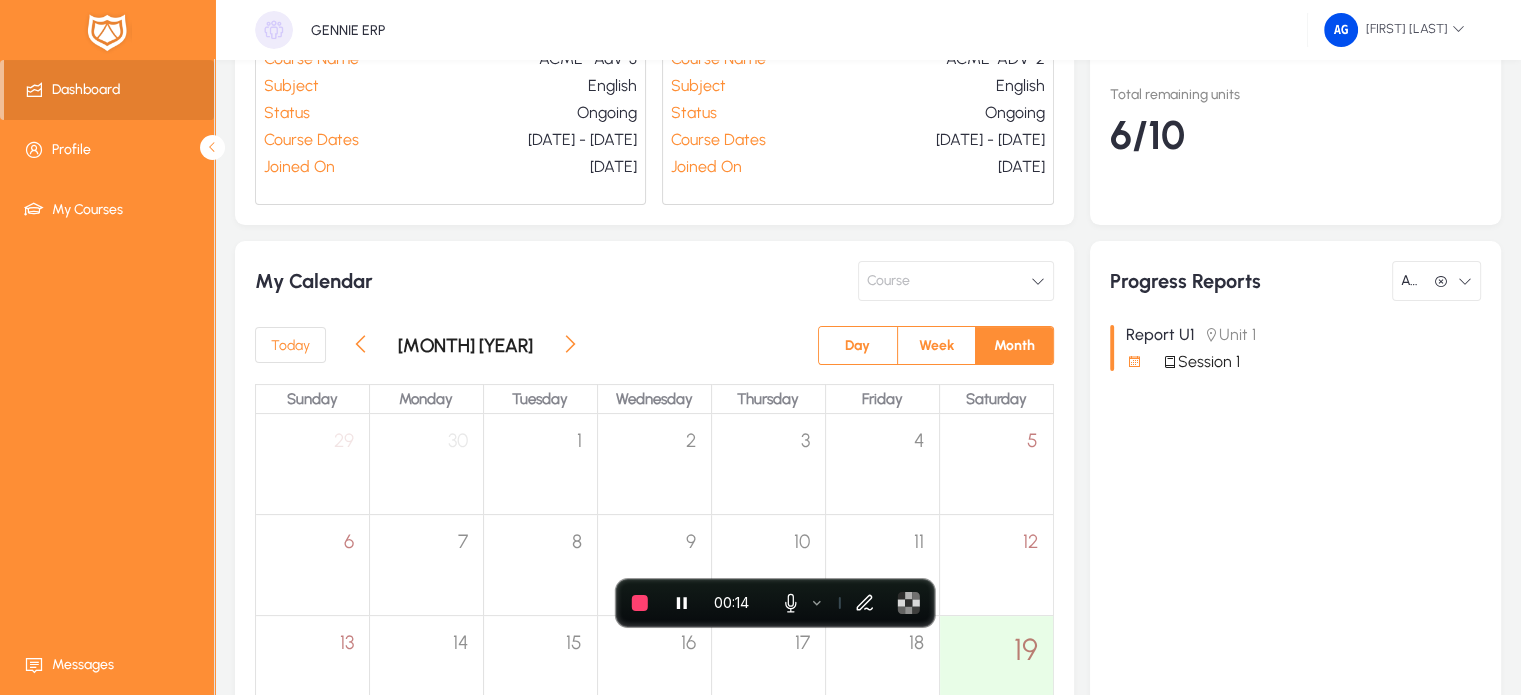 click on "Report U1  Unit 1" 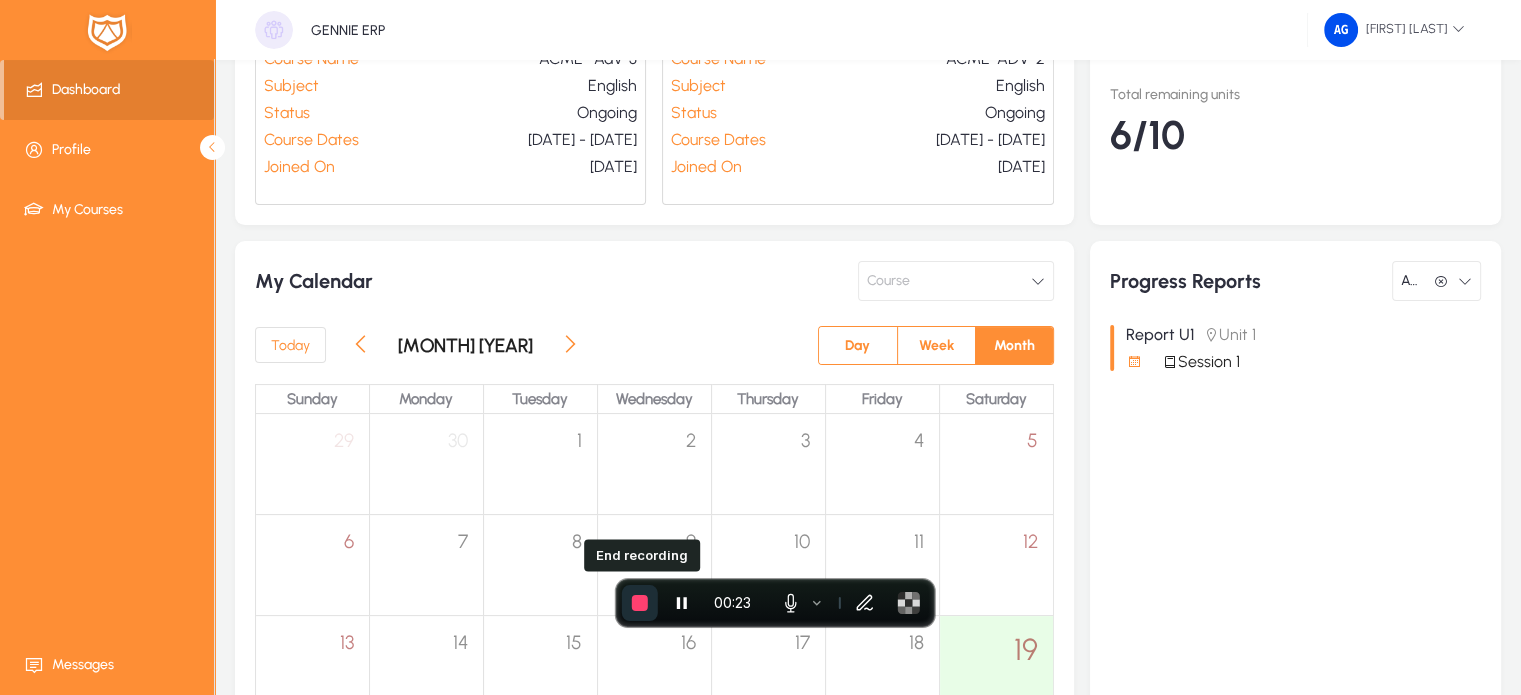 click at bounding box center [640, 603] 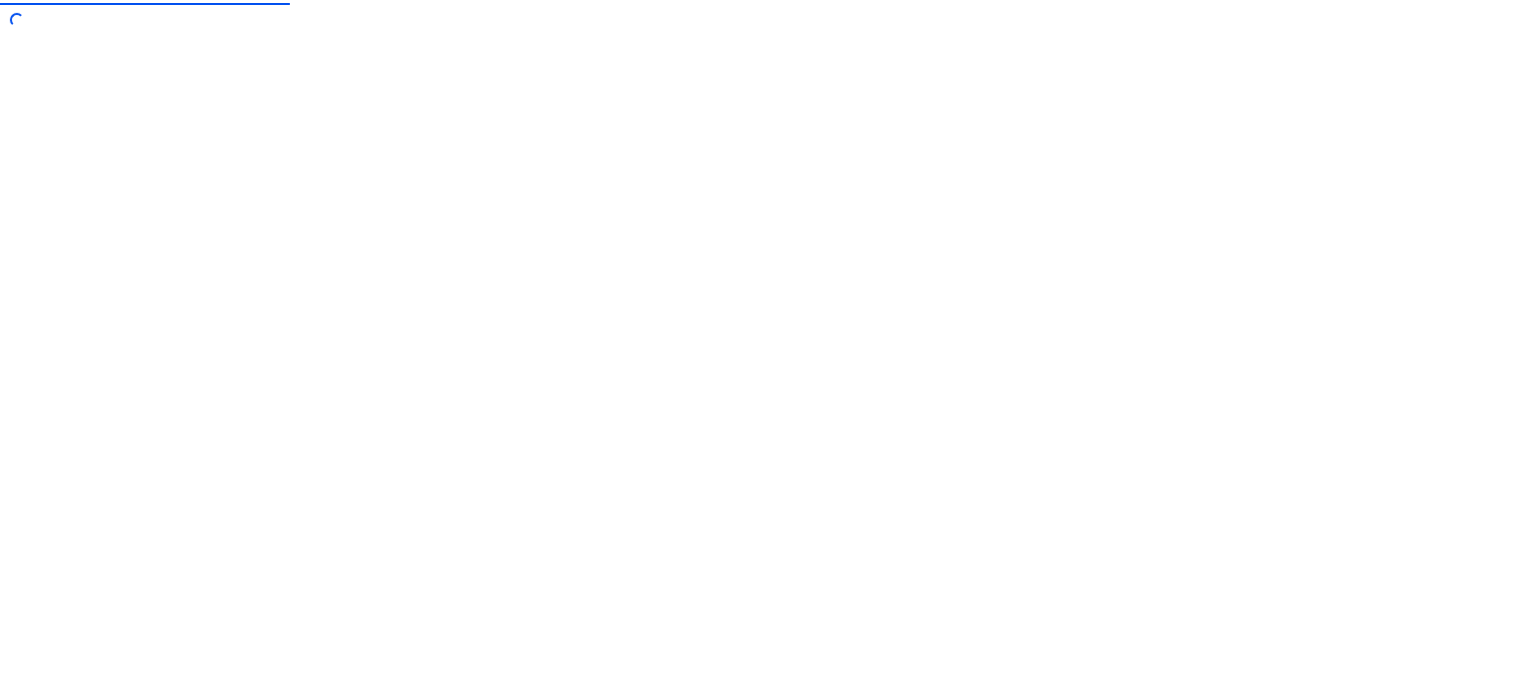 scroll, scrollTop: 0, scrollLeft: 0, axis: both 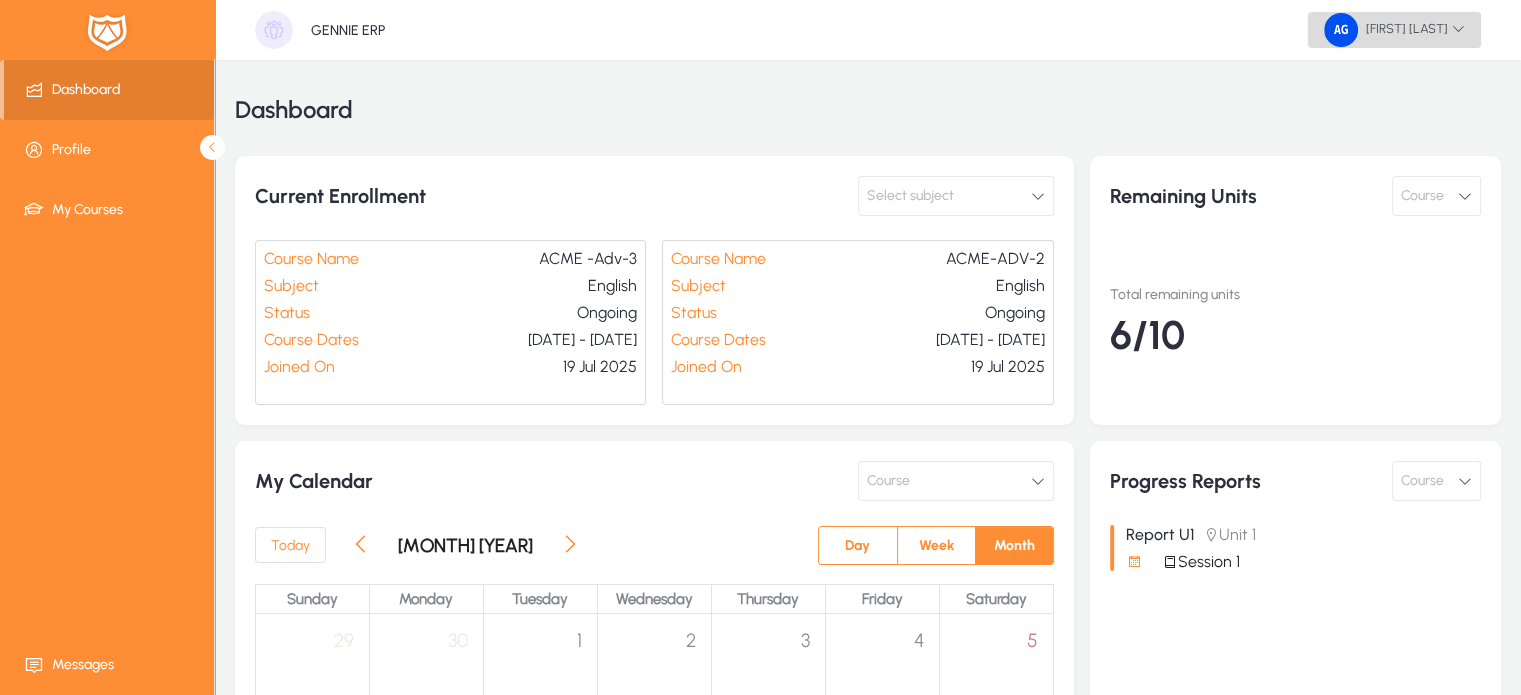 click on "[FIRST]  [LAST]" 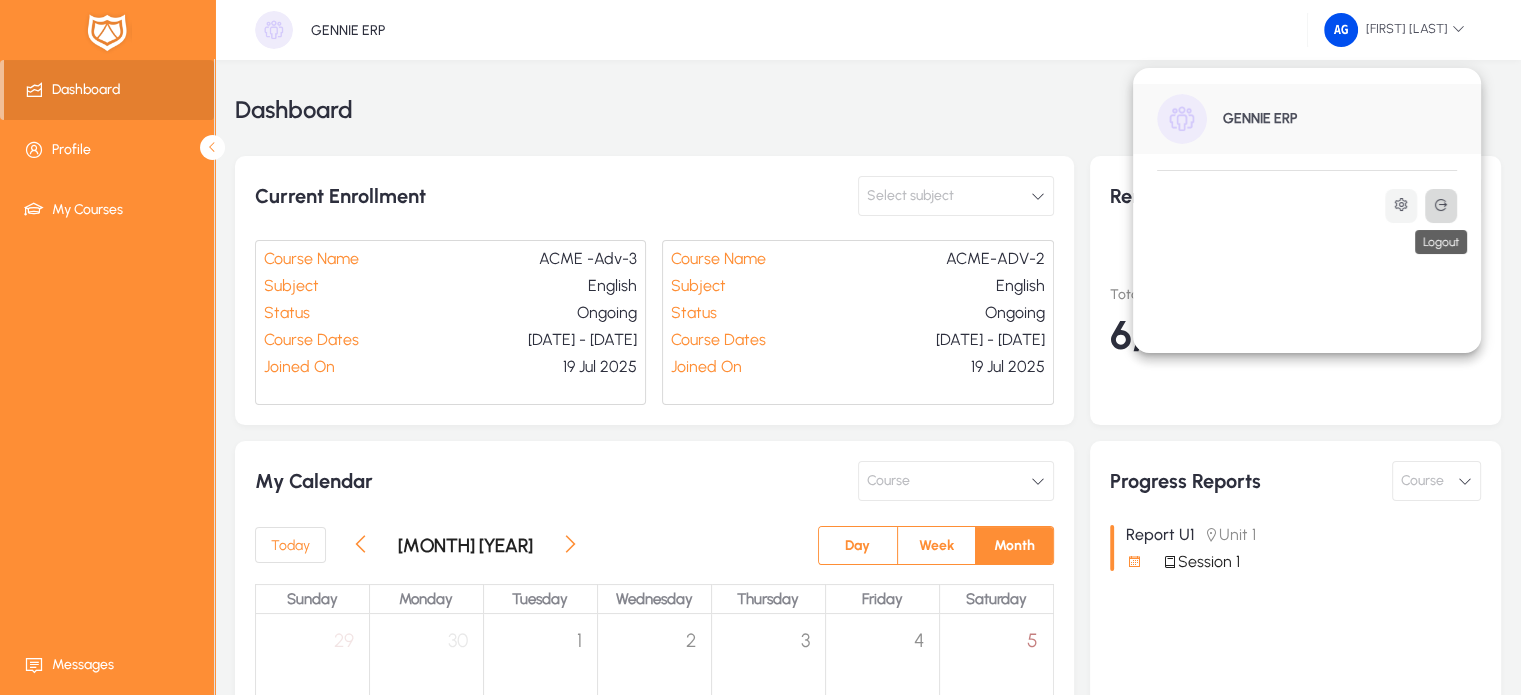 click at bounding box center [1441, 206] 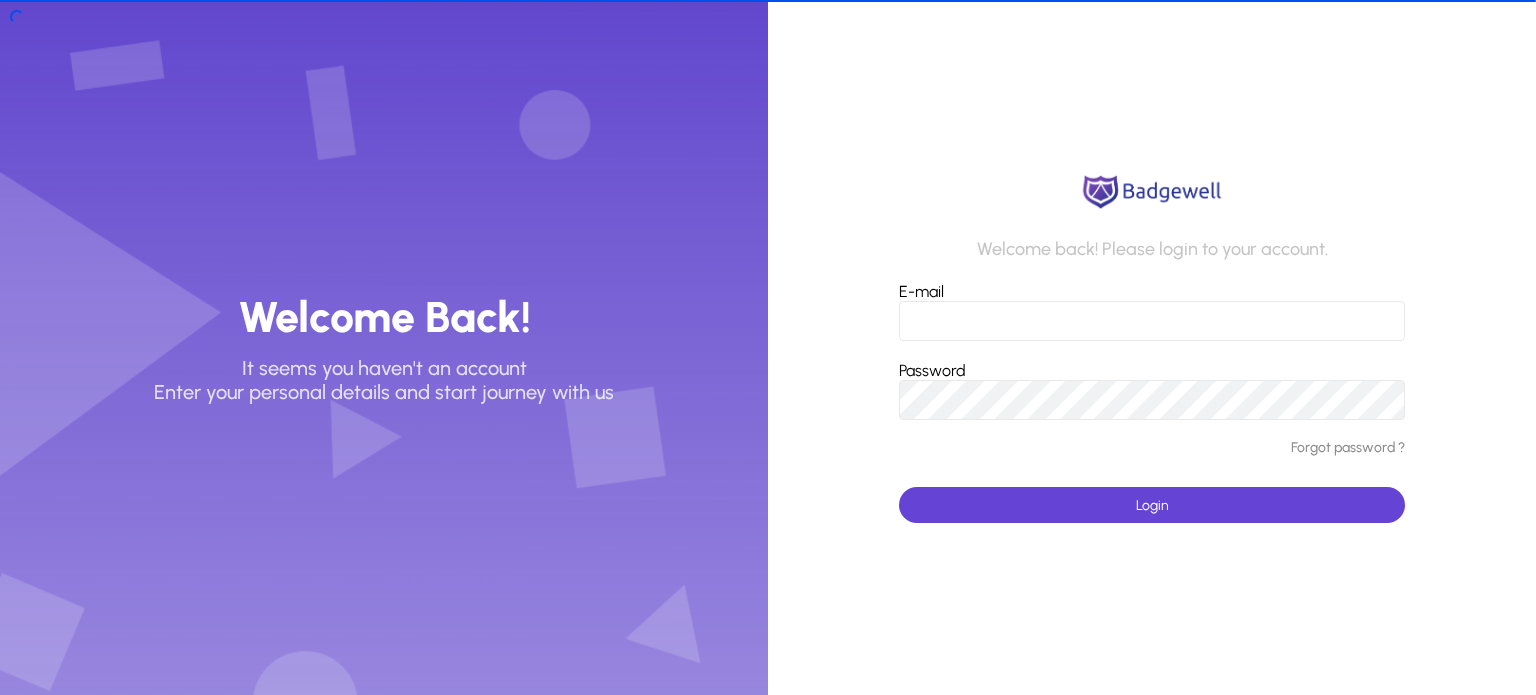 type on "**********" 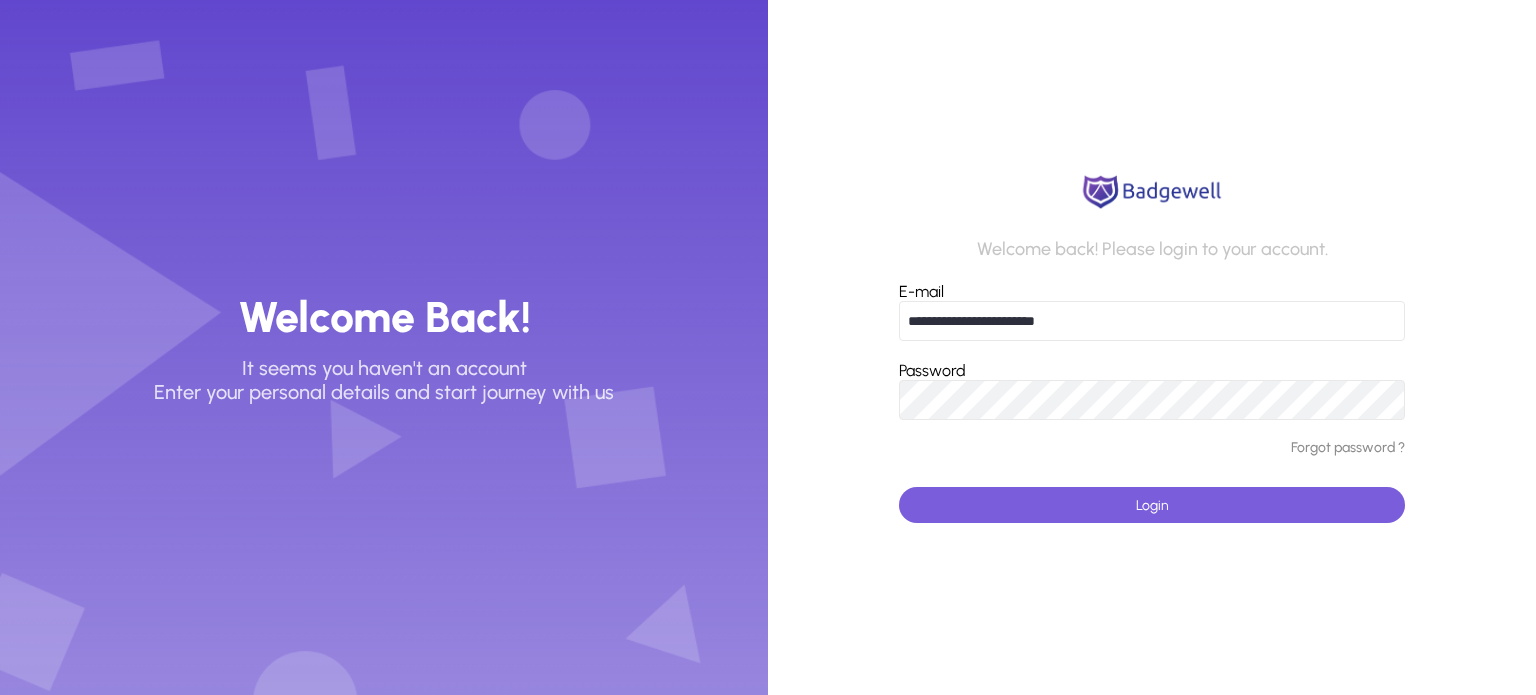 click 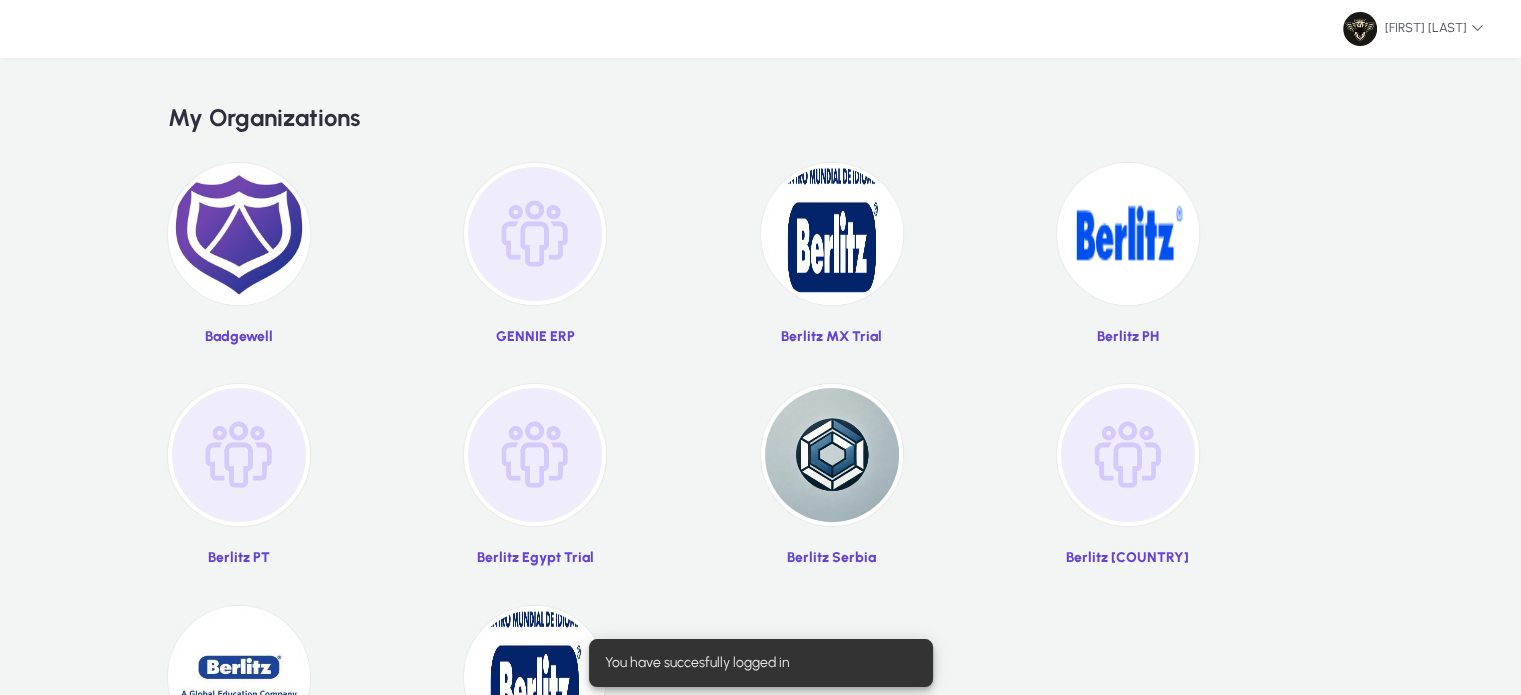 click 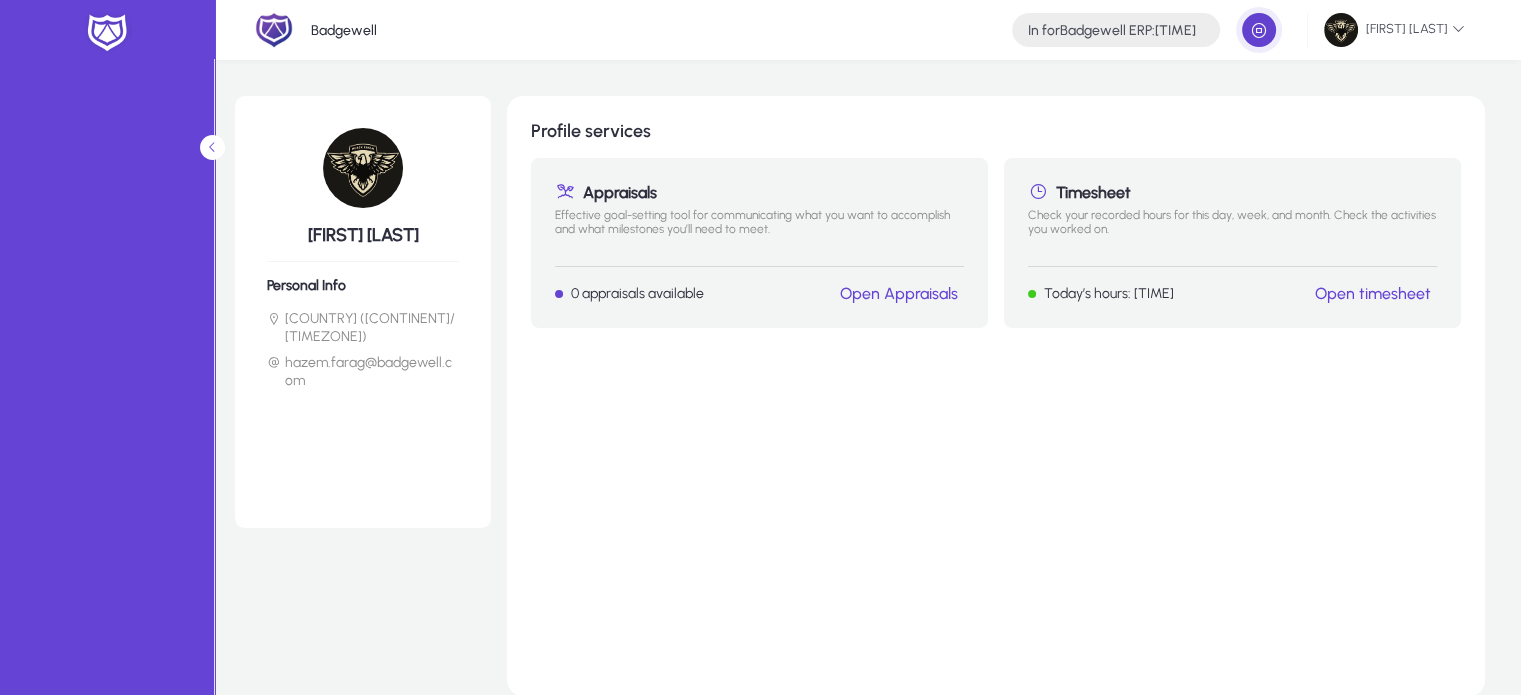 click 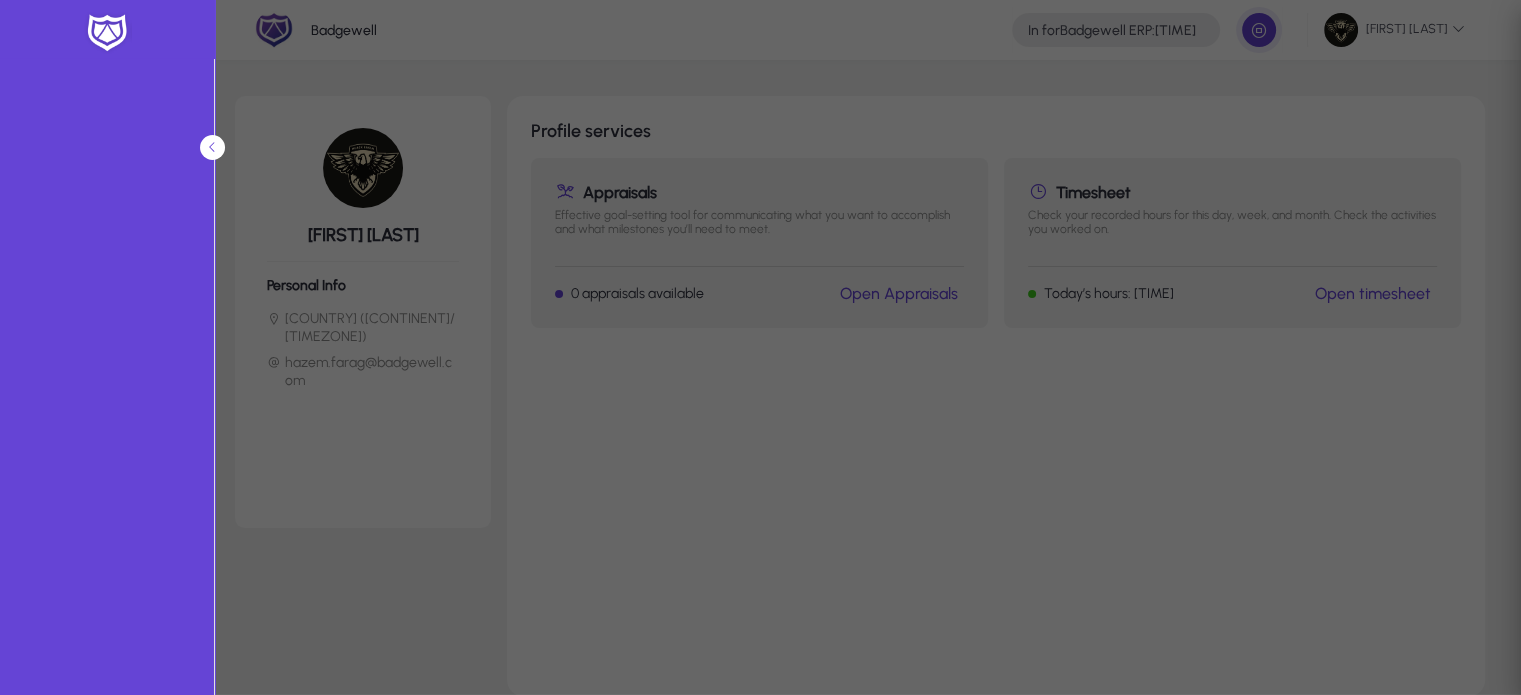 type 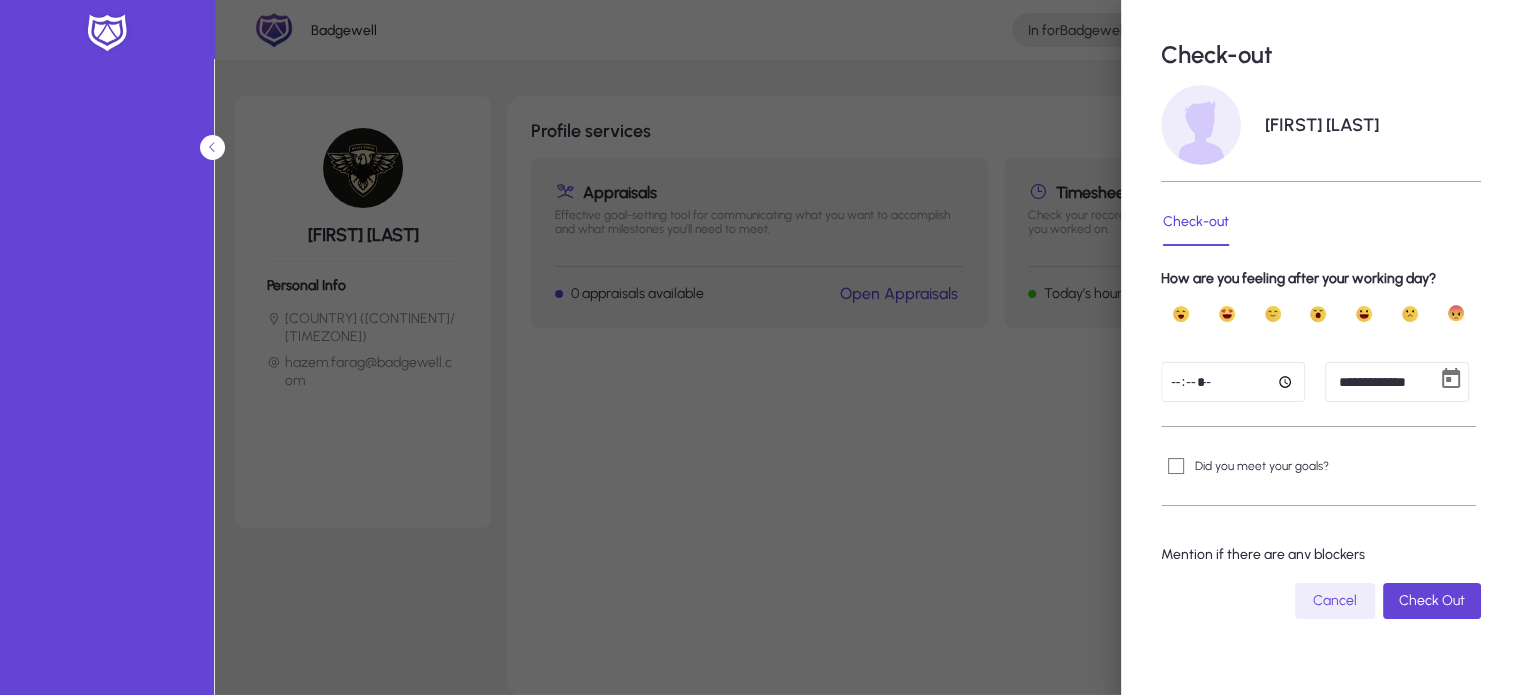 click at bounding box center (1233, 382) 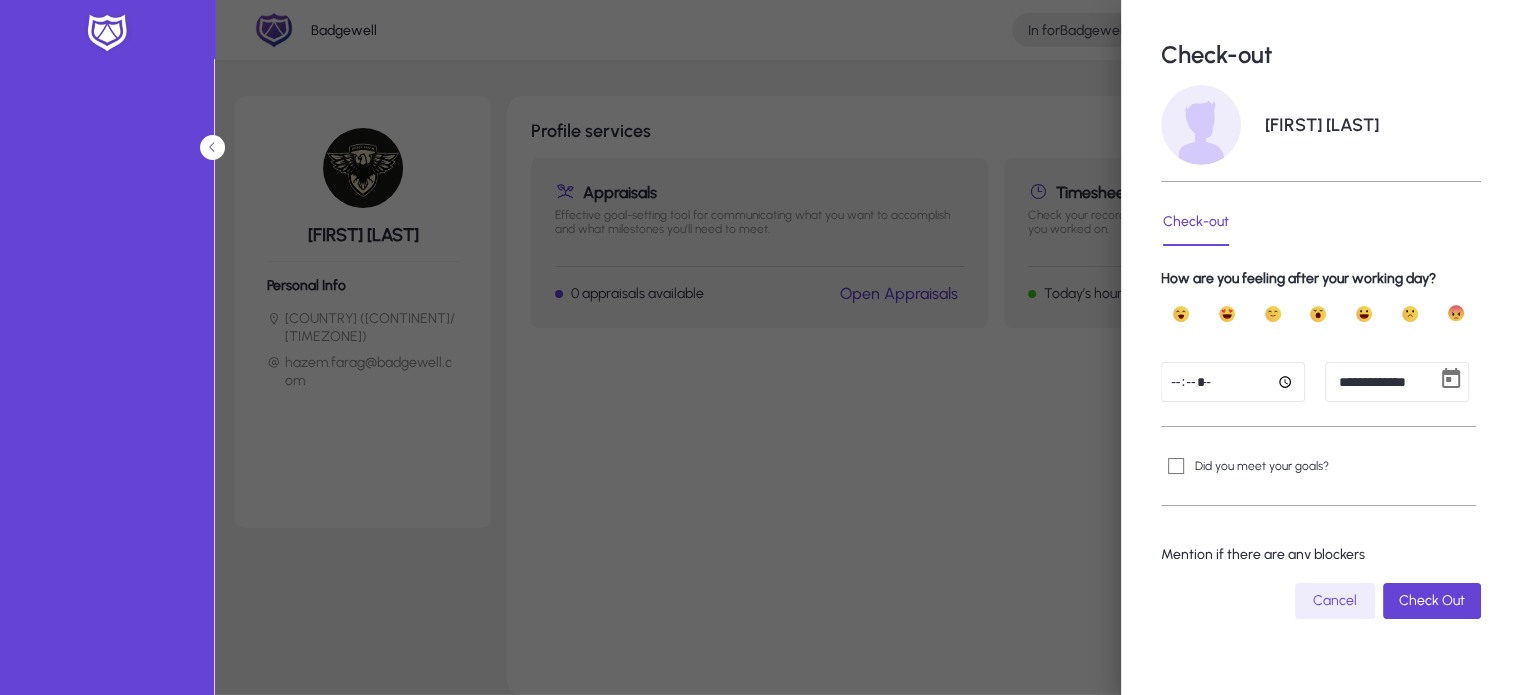 type on "*****" 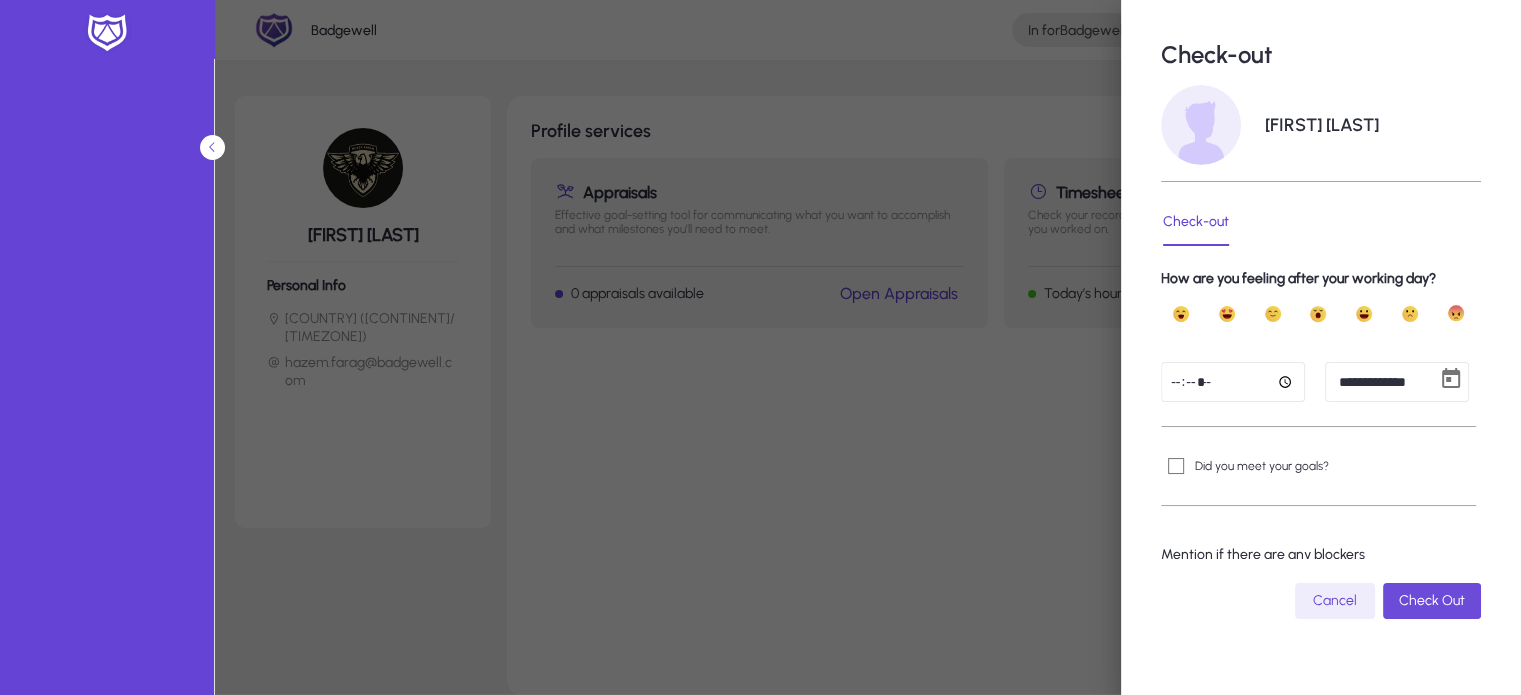 click at bounding box center [1432, 601] 